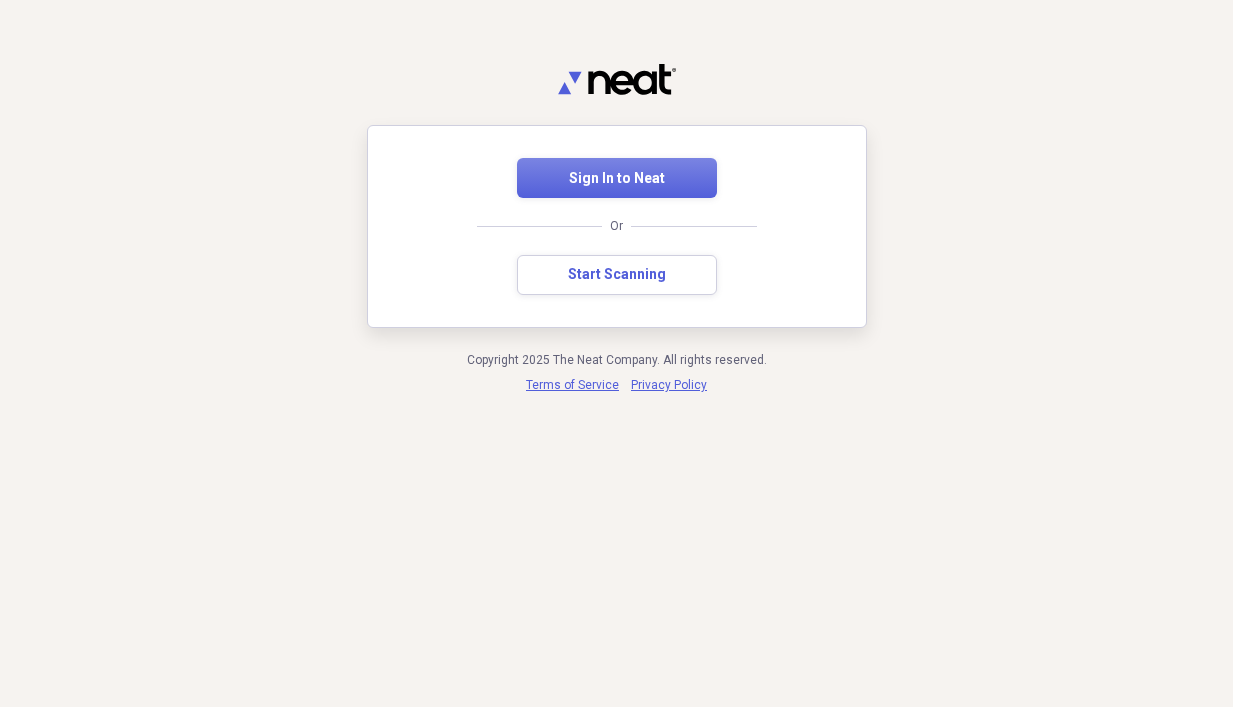 scroll, scrollTop: 0, scrollLeft: 0, axis: both 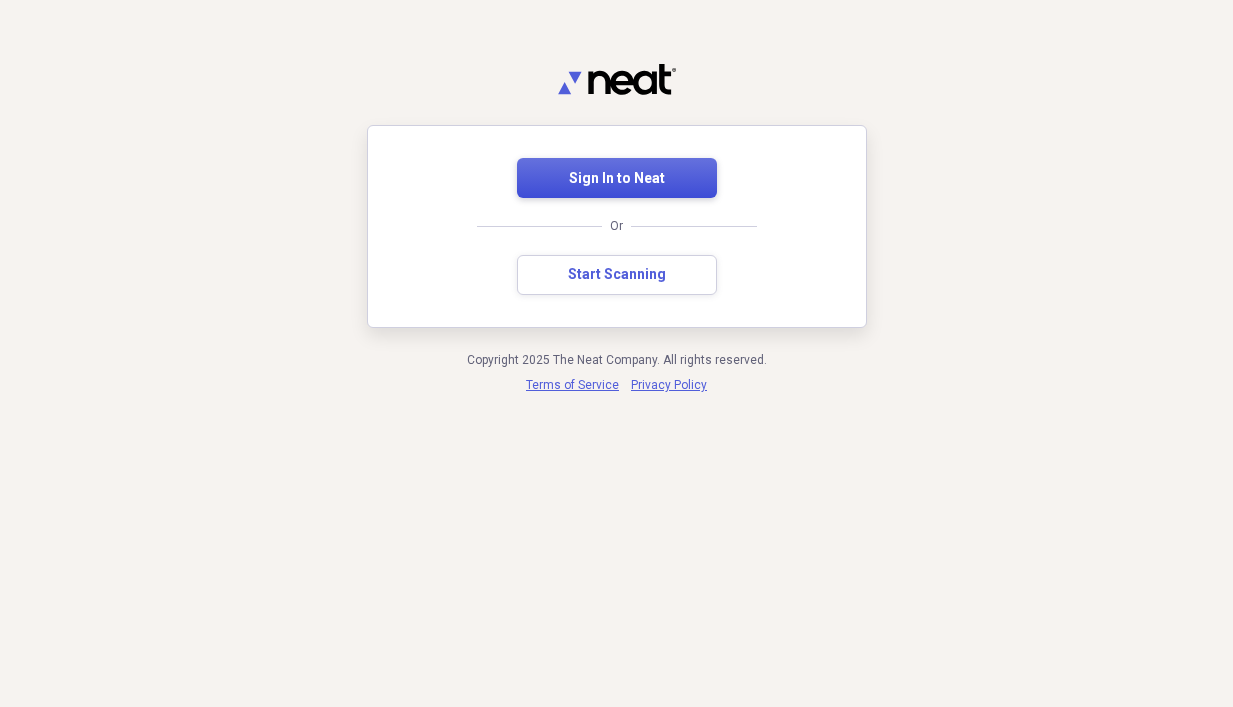 click on "Sign In to Neat" at bounding box center [617, 178] 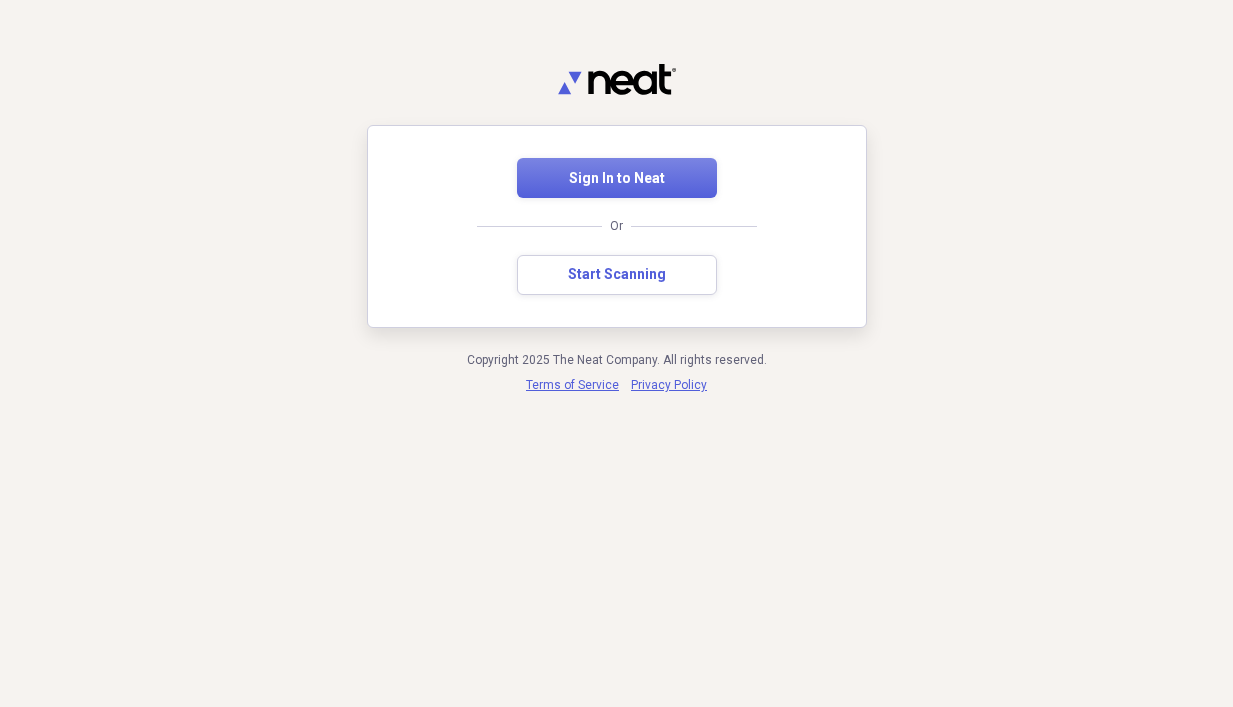 scroll, scrollTop: 0, scrollLeft: 0, axis: both 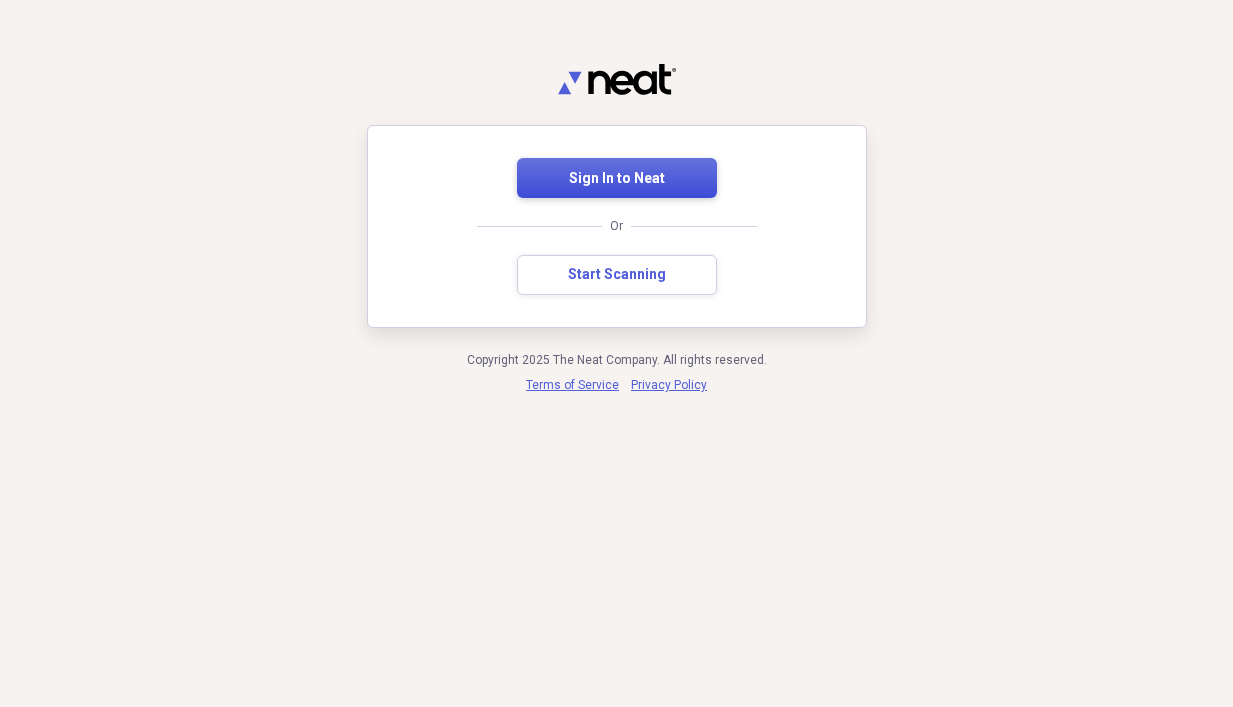 click on "Sign In to Neat" at bounding box center (617, 179) 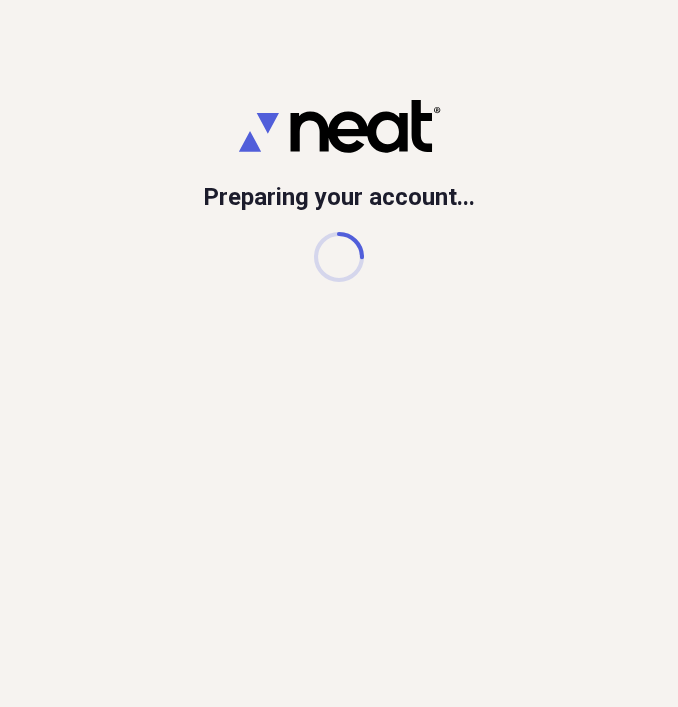 scroll, scrollTop: 0, scrollLeft: 0, axis: both 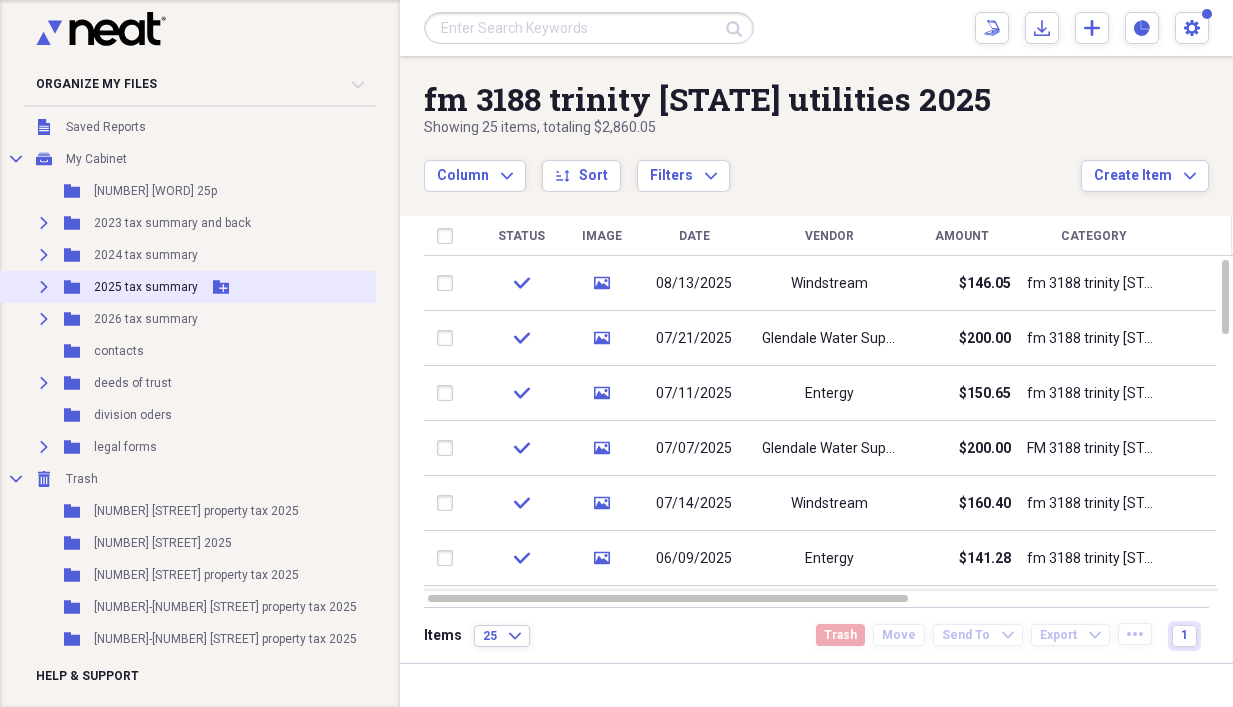 click 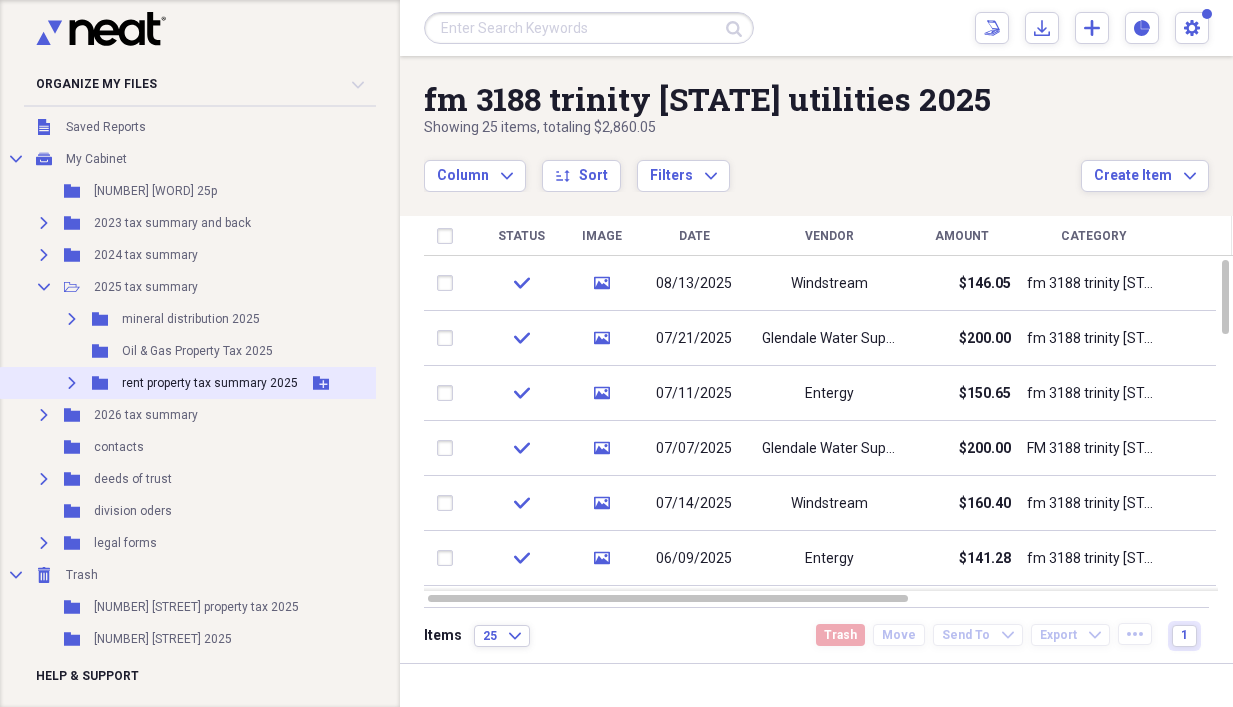 click on "Expand" at bounding box center [72, 383] 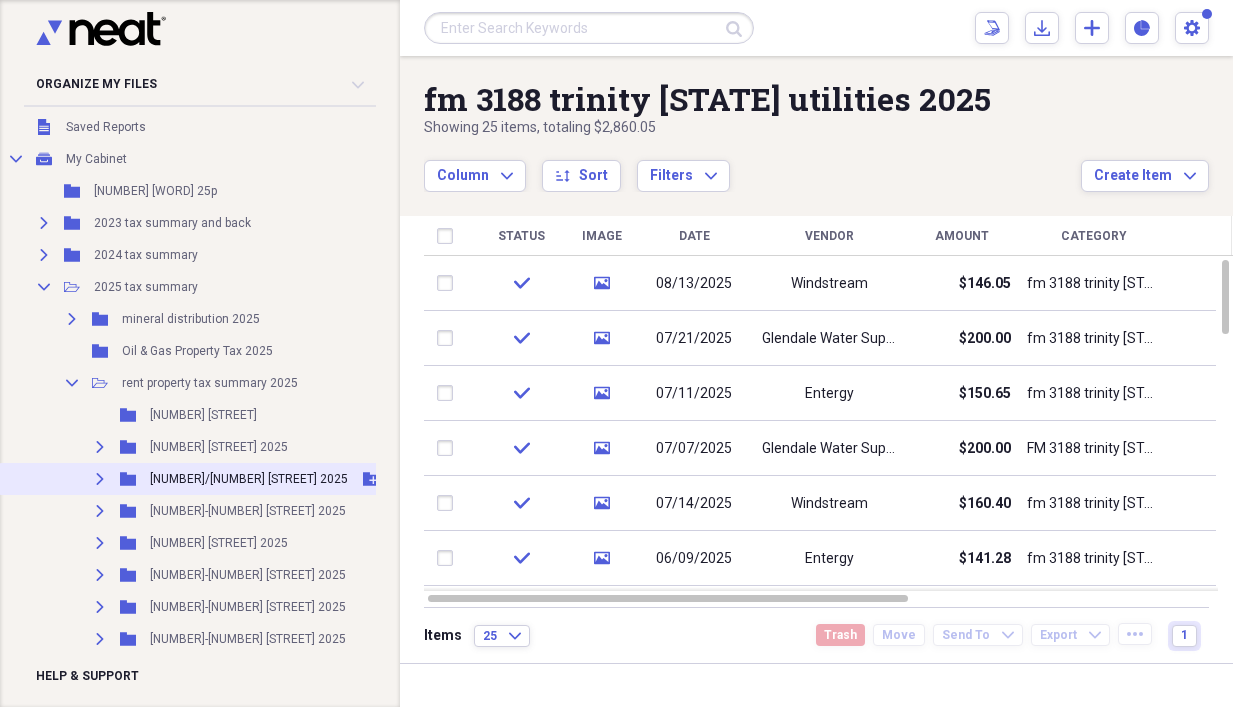 click on "Expand Folder 2215/2219 ashland street 2025 Add Folder" at bounding box center [213, 479] 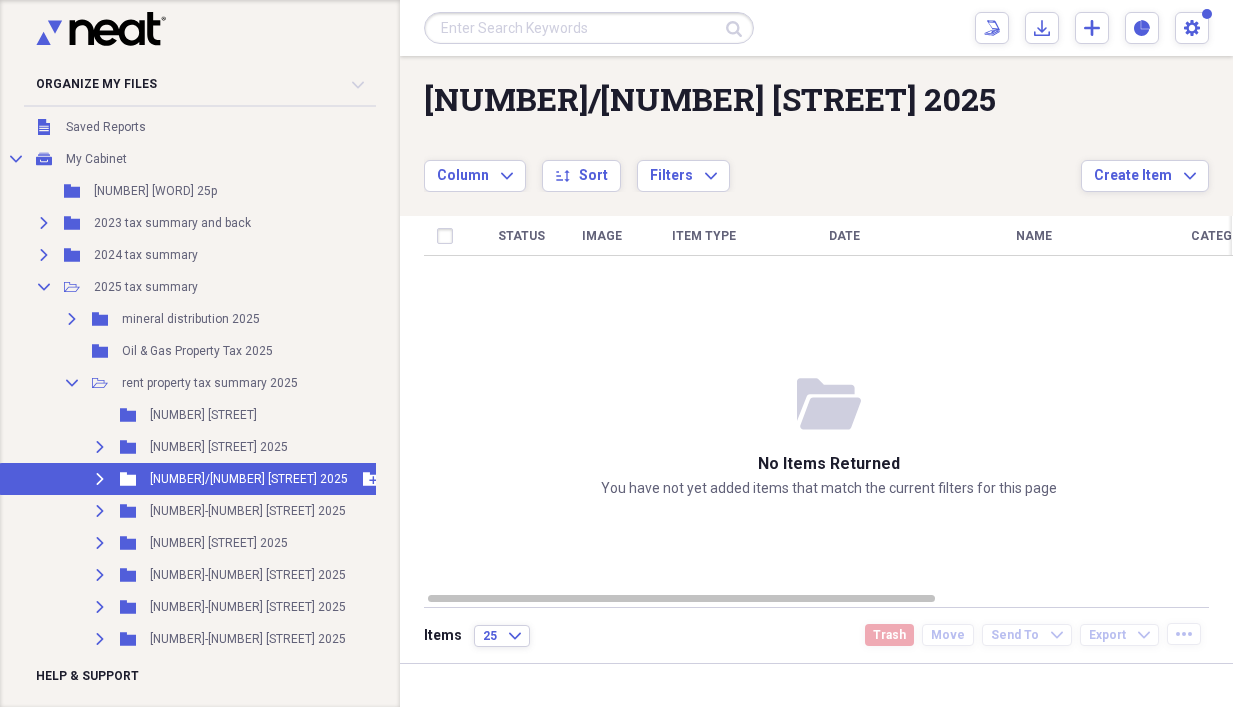click on "Expand" 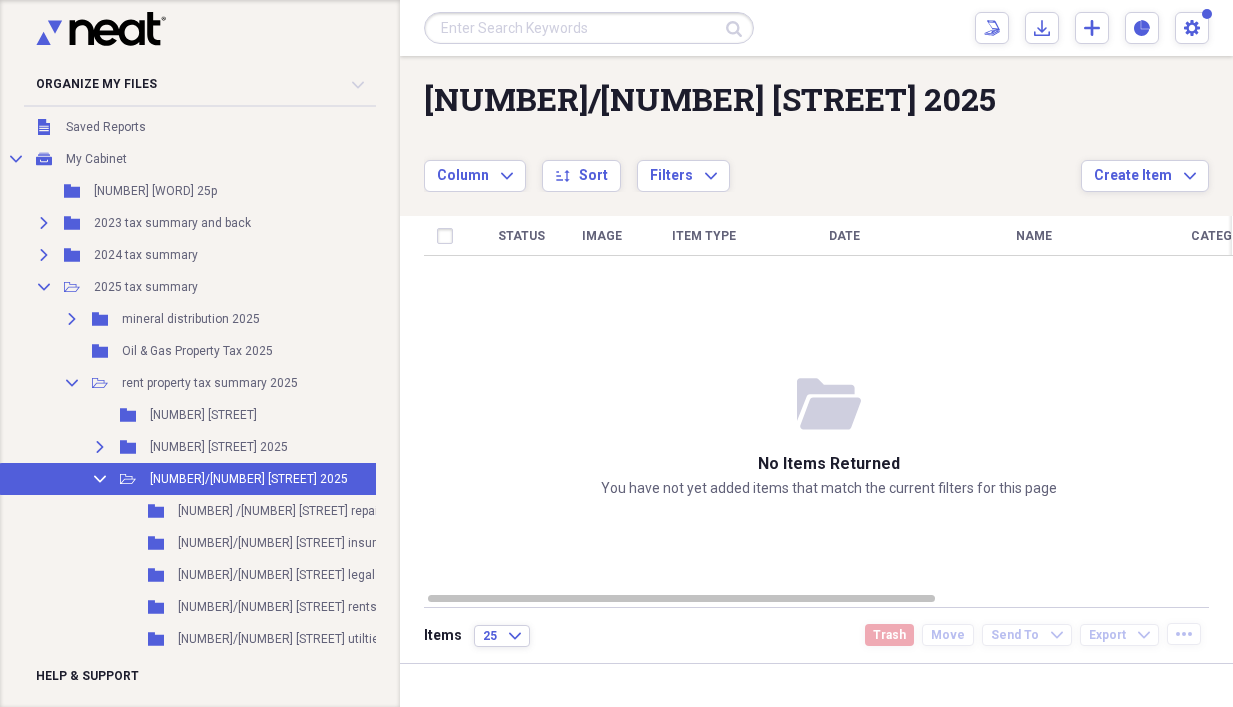 scroll, scrollTop: 300, scrollLeft: 0, axis: vertical 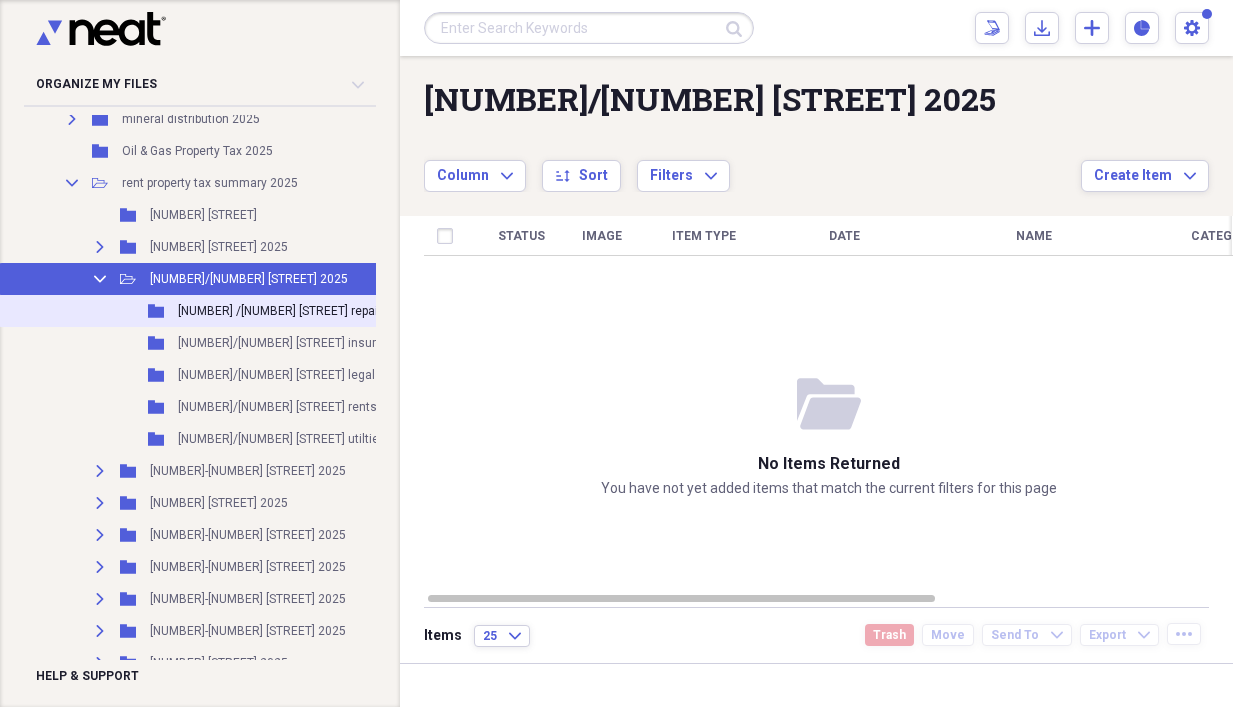 click on "Folder 2215 /2219 ashland street repairs 2025 Add Folder" at bounding box center (274, 311) 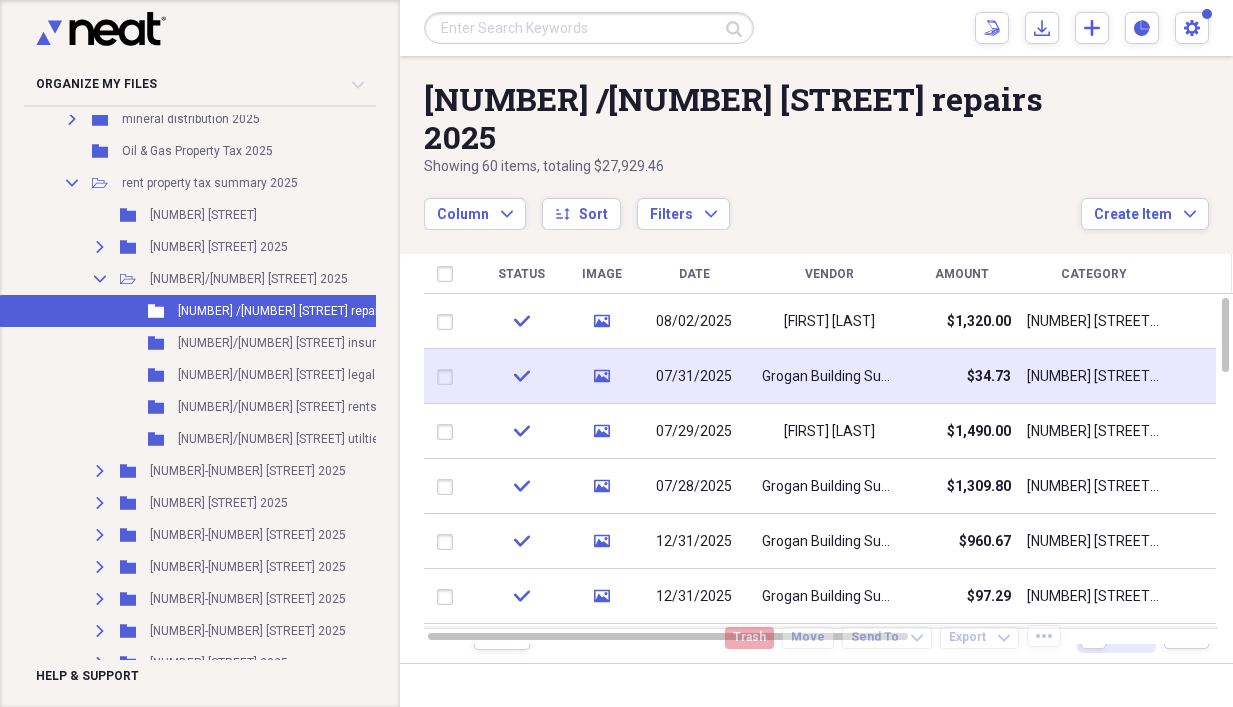 click on "$34.73" at bounding box center (961, 376) 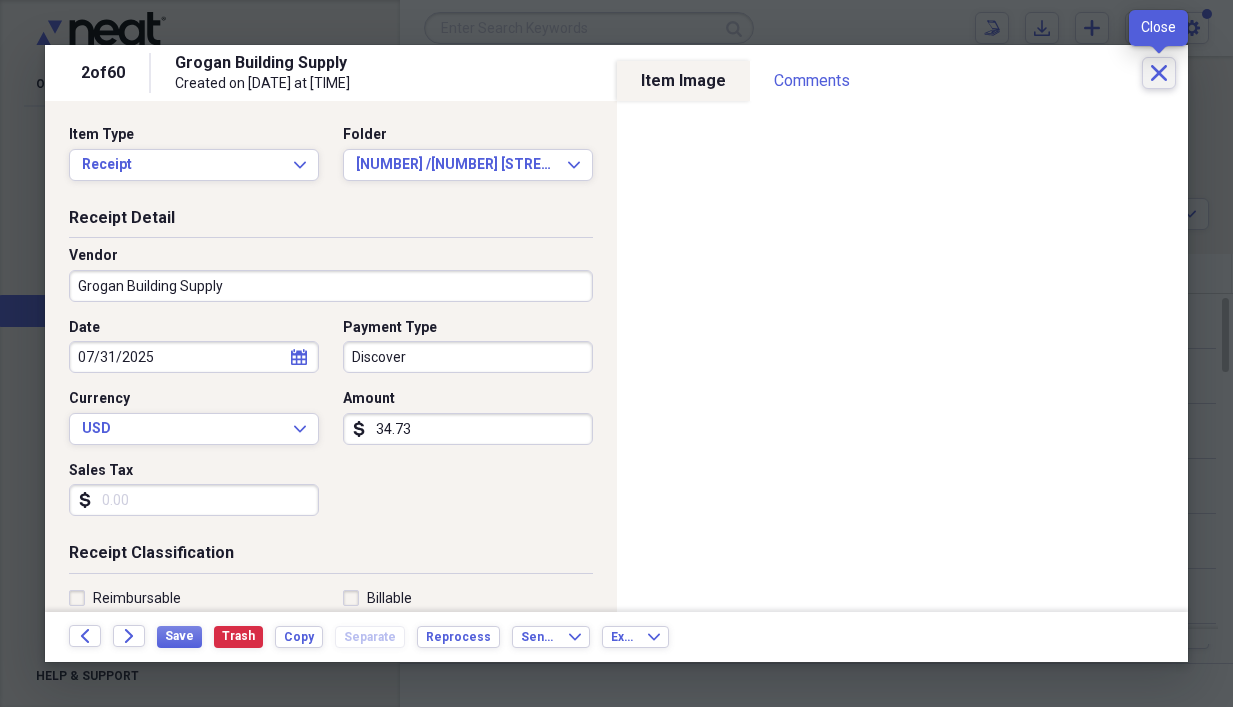 click on "Close" at bounding box center [1159, 73] 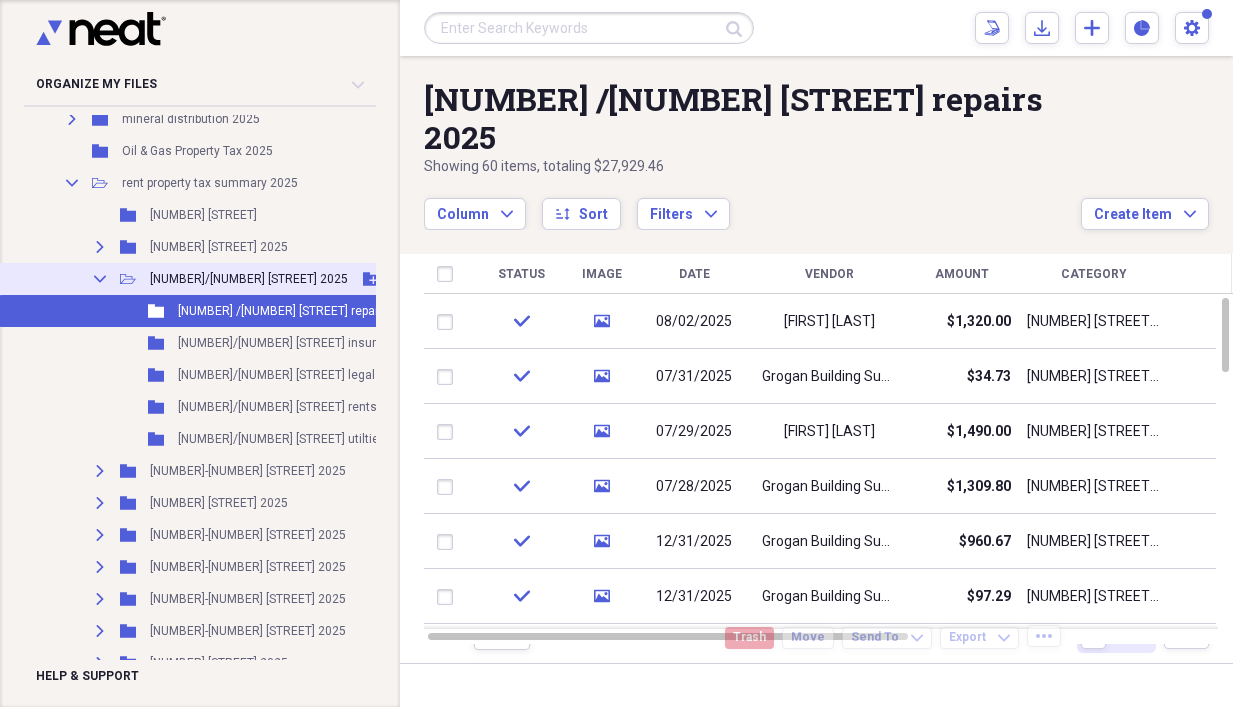 click on "Collapse" 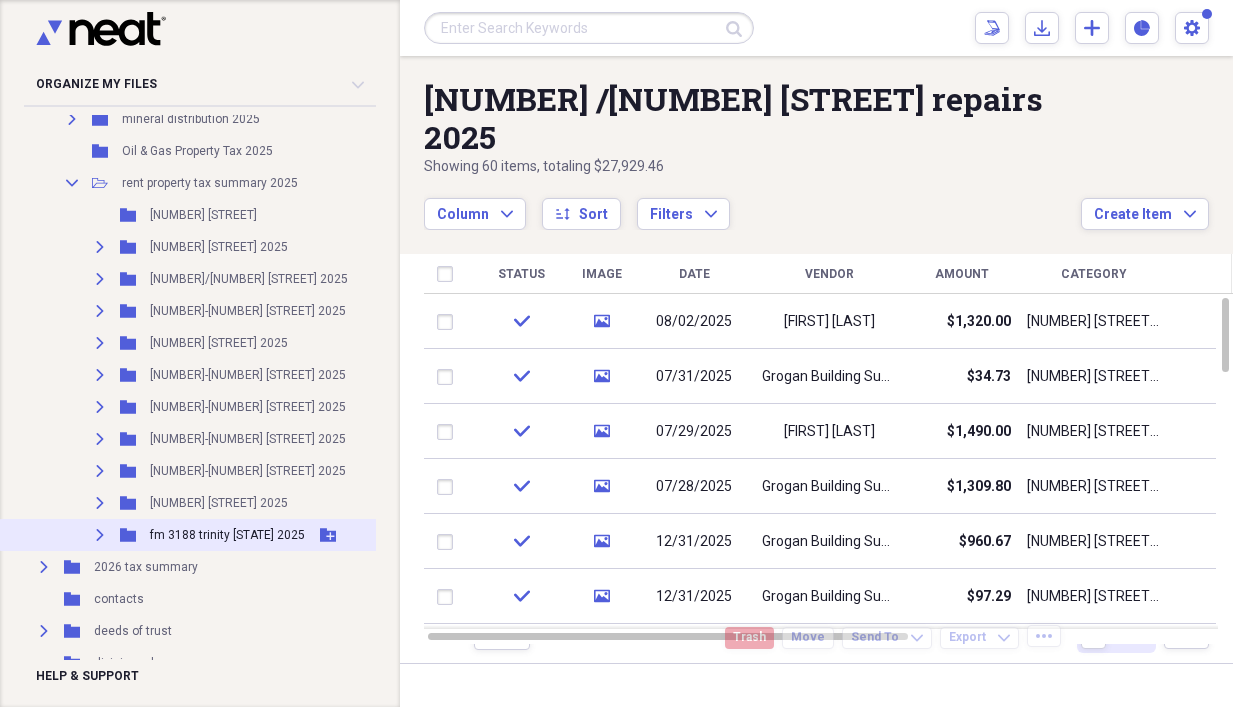 click on "Expand" 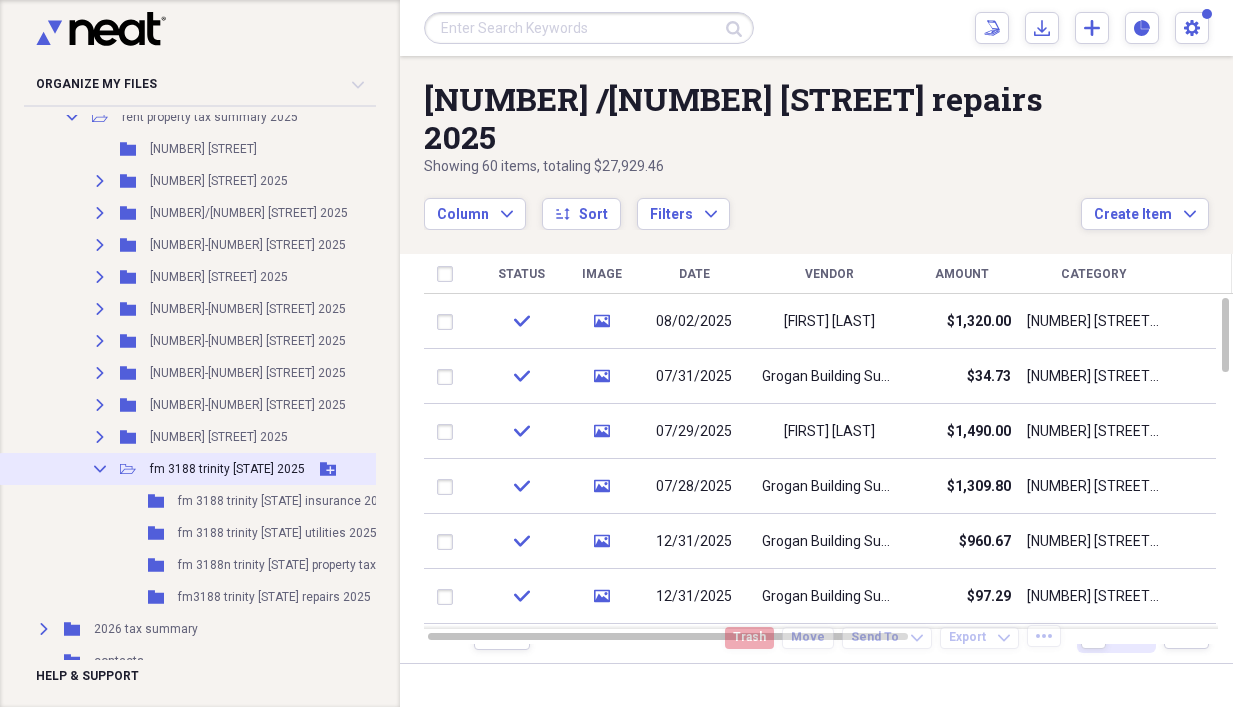 scroll, scrollTop: 400, scrollLeft: 0, axis: vertical 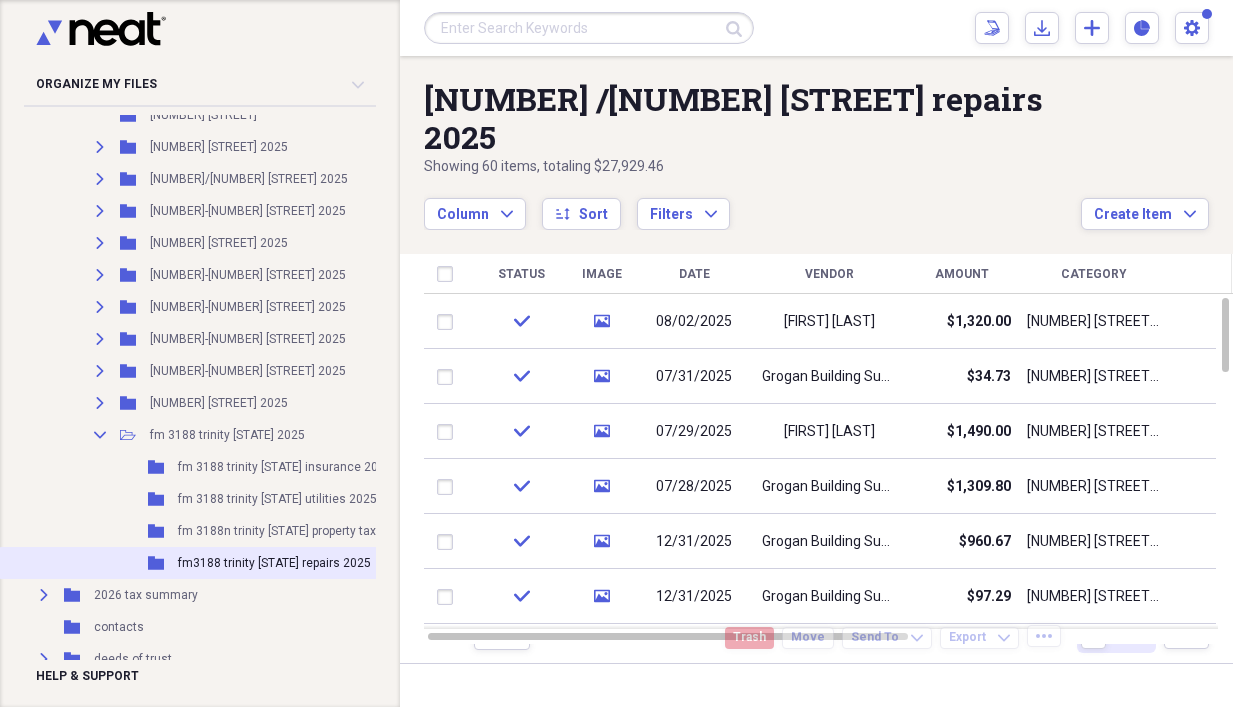 click 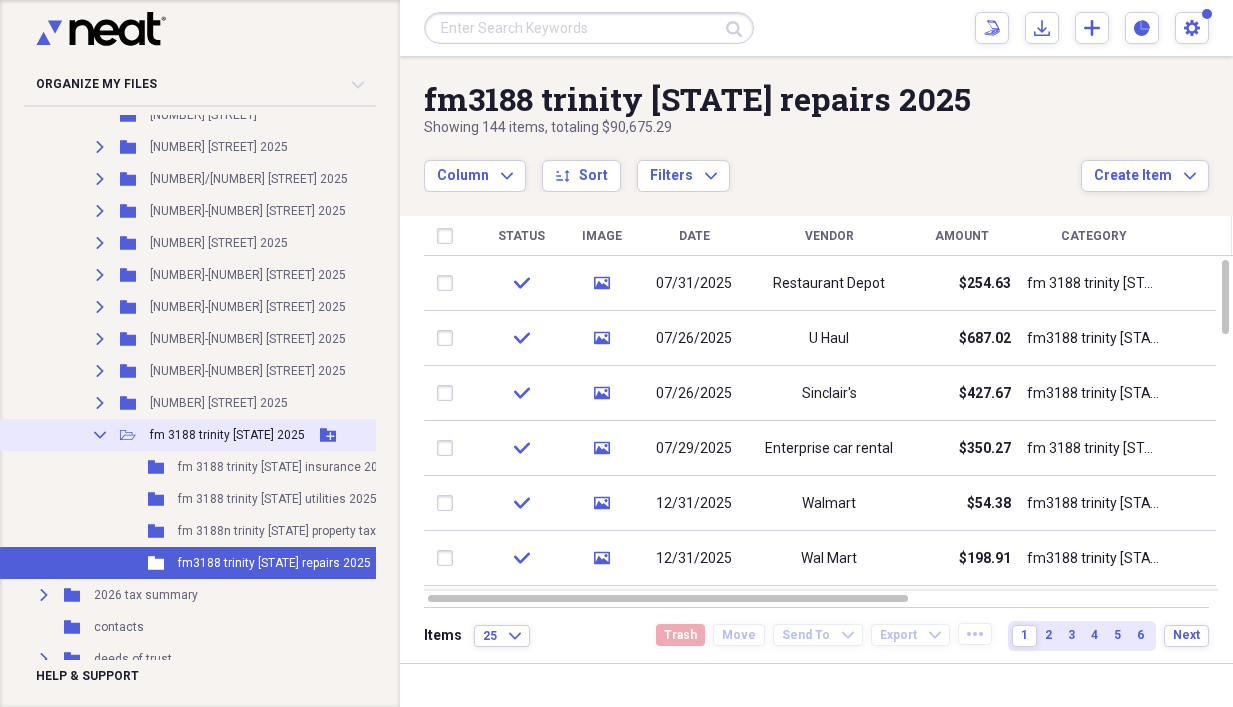 click on "Collapse" 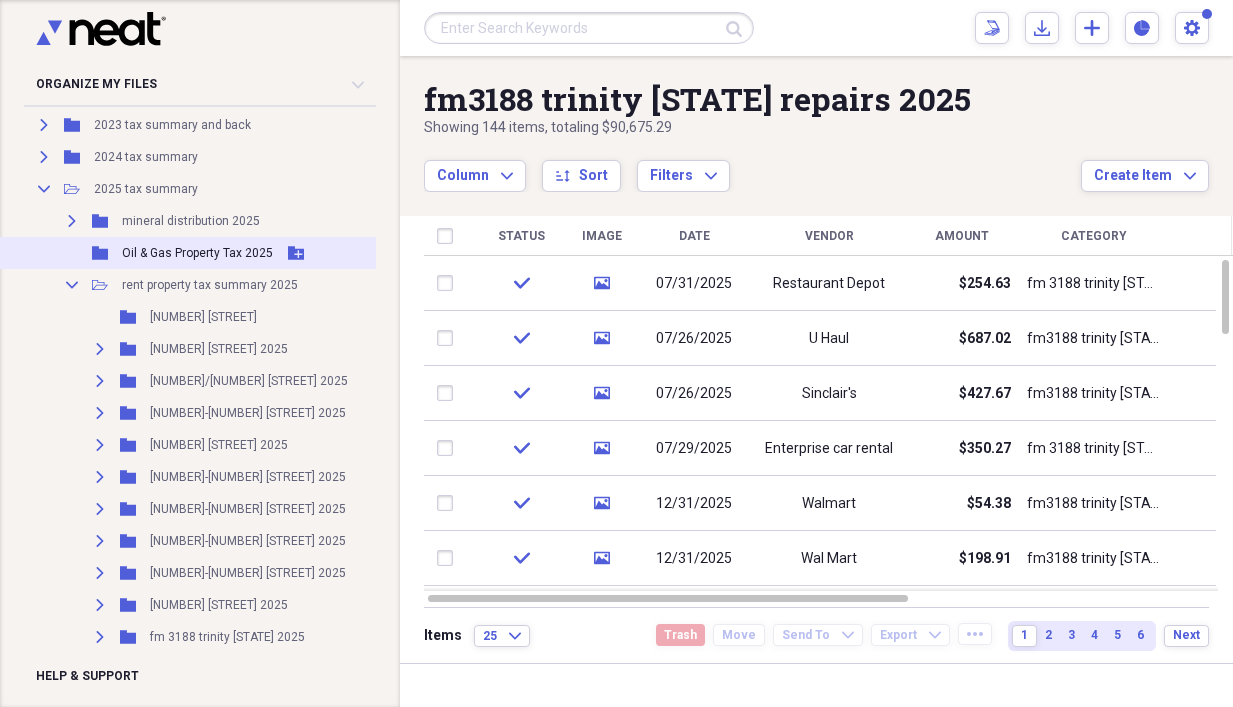 scroll, scrollTop: 0, scrollLeft: 0, axis: both 